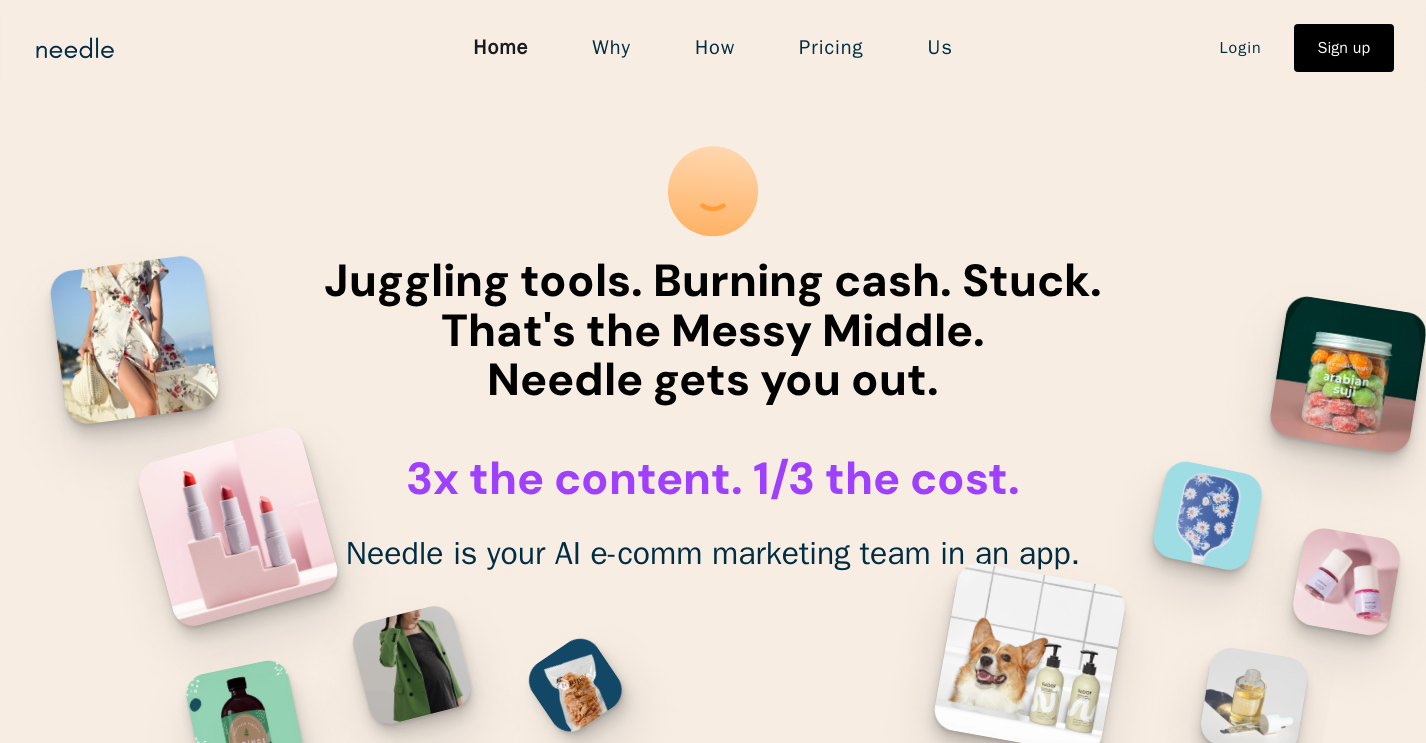 scroll, scrollTop: 63, scrollLeft: 0, axis: vertical 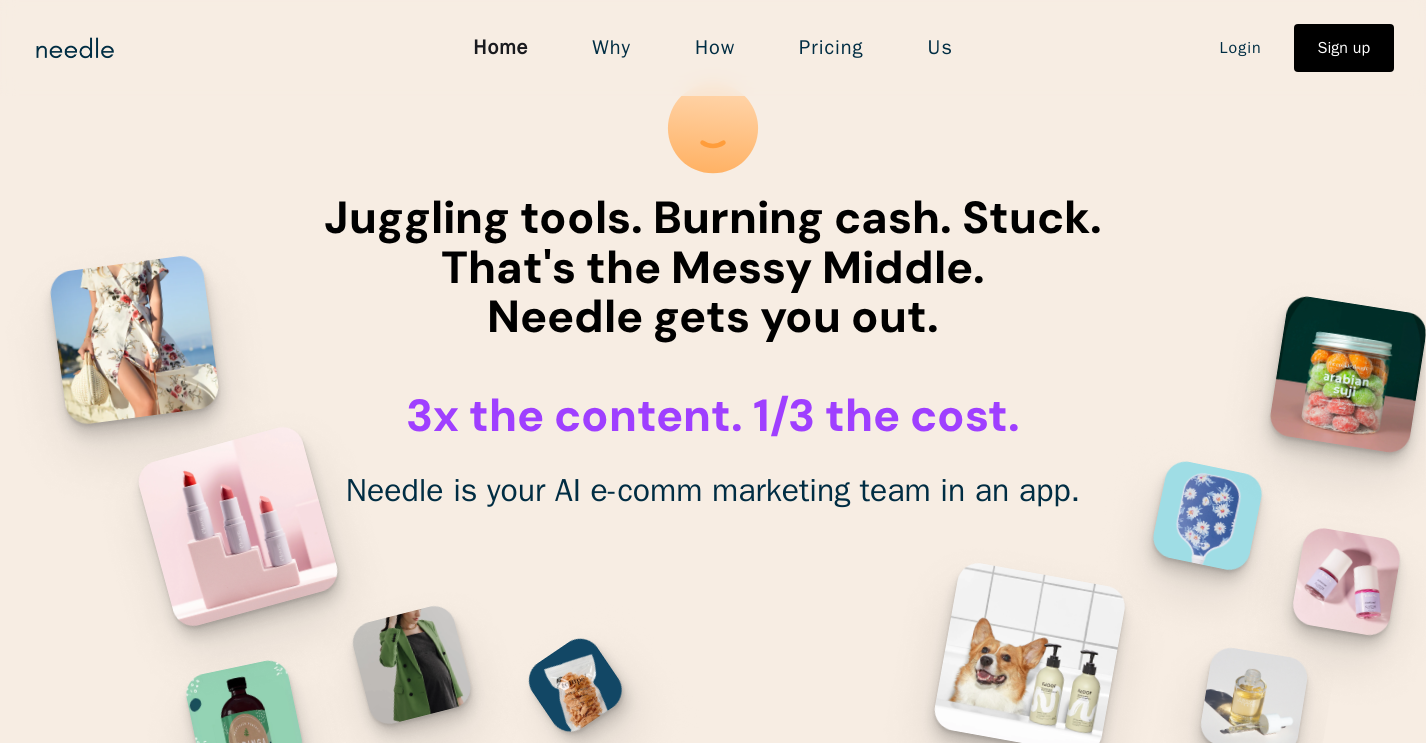 click on "How" at bounding box center [715, 48] 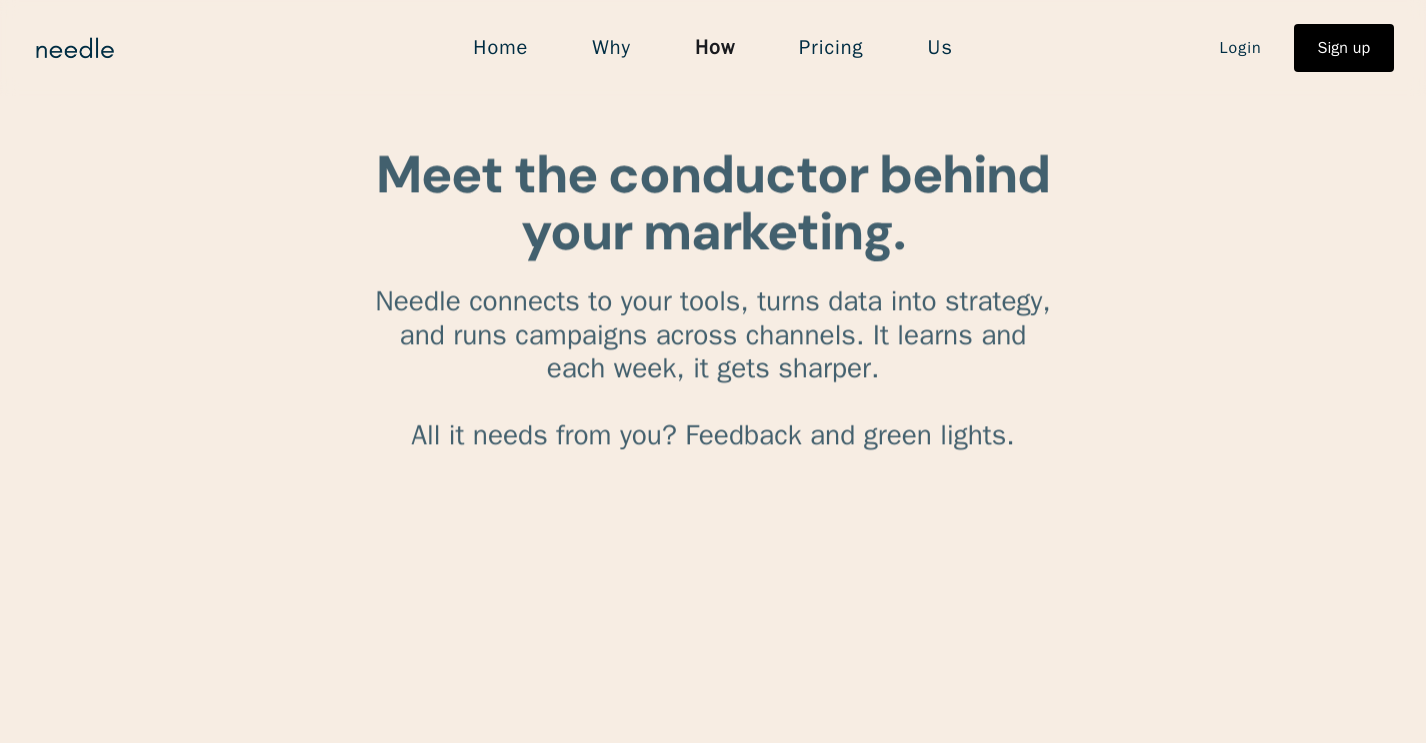 scroll, scrollTop: 0, scrollLeft: 0, axis: both 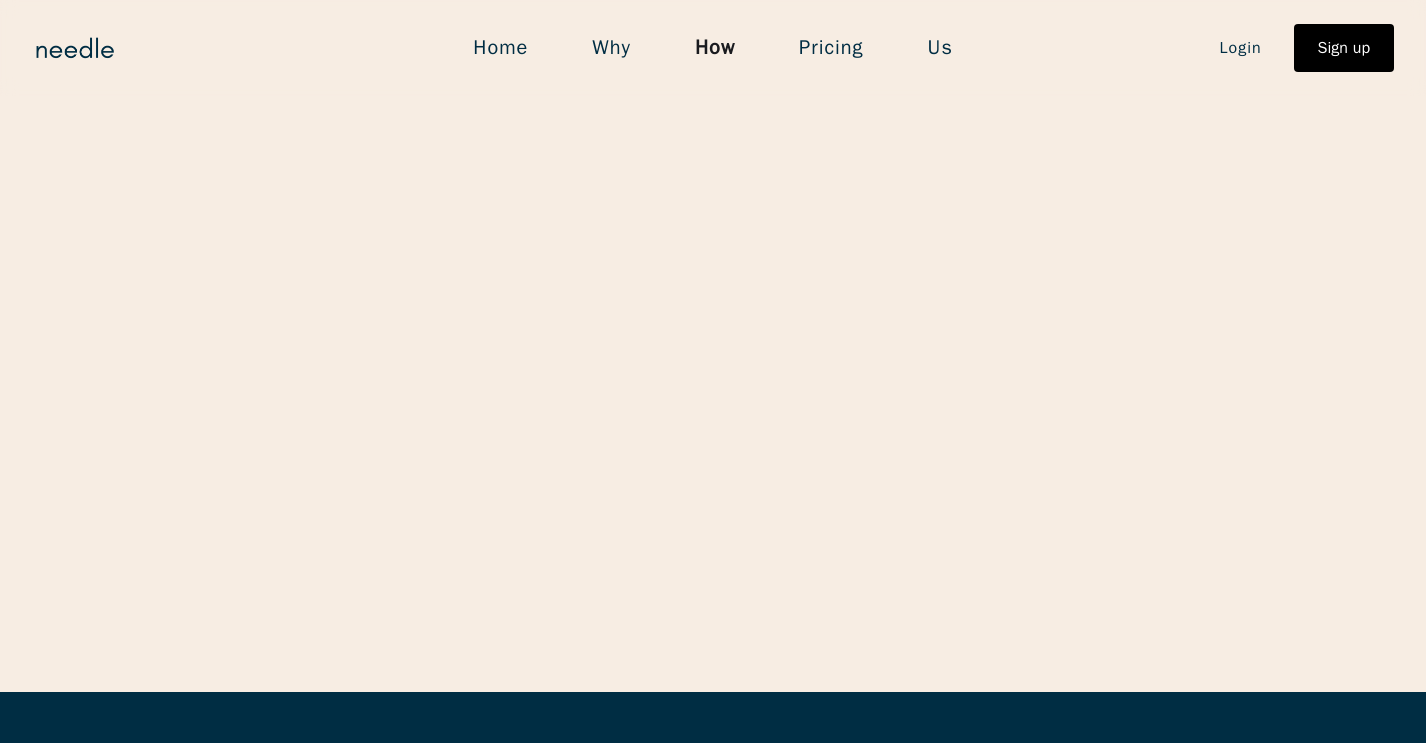 click on "Pricing" at bounding box center [831, 48] 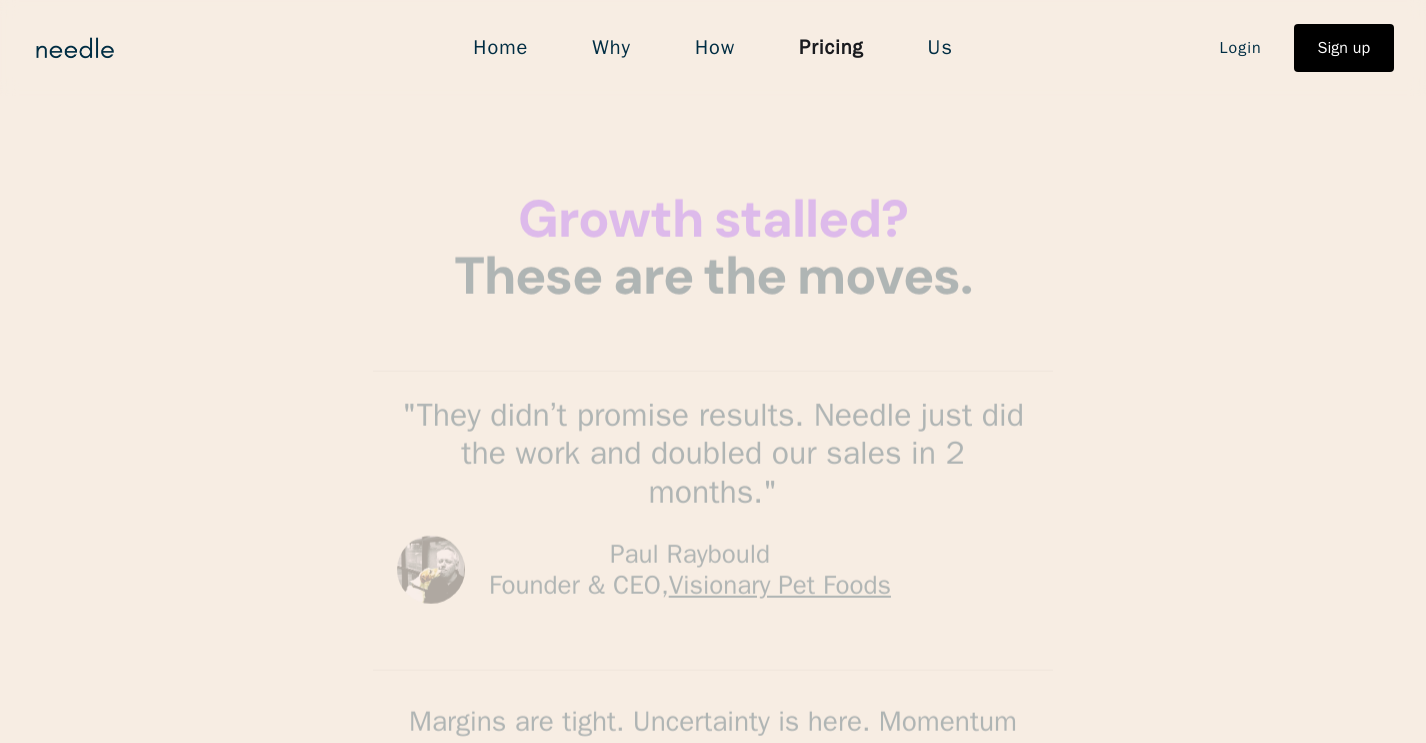scroll, scrollTop: 0, scrollLeft: 0, axis: both 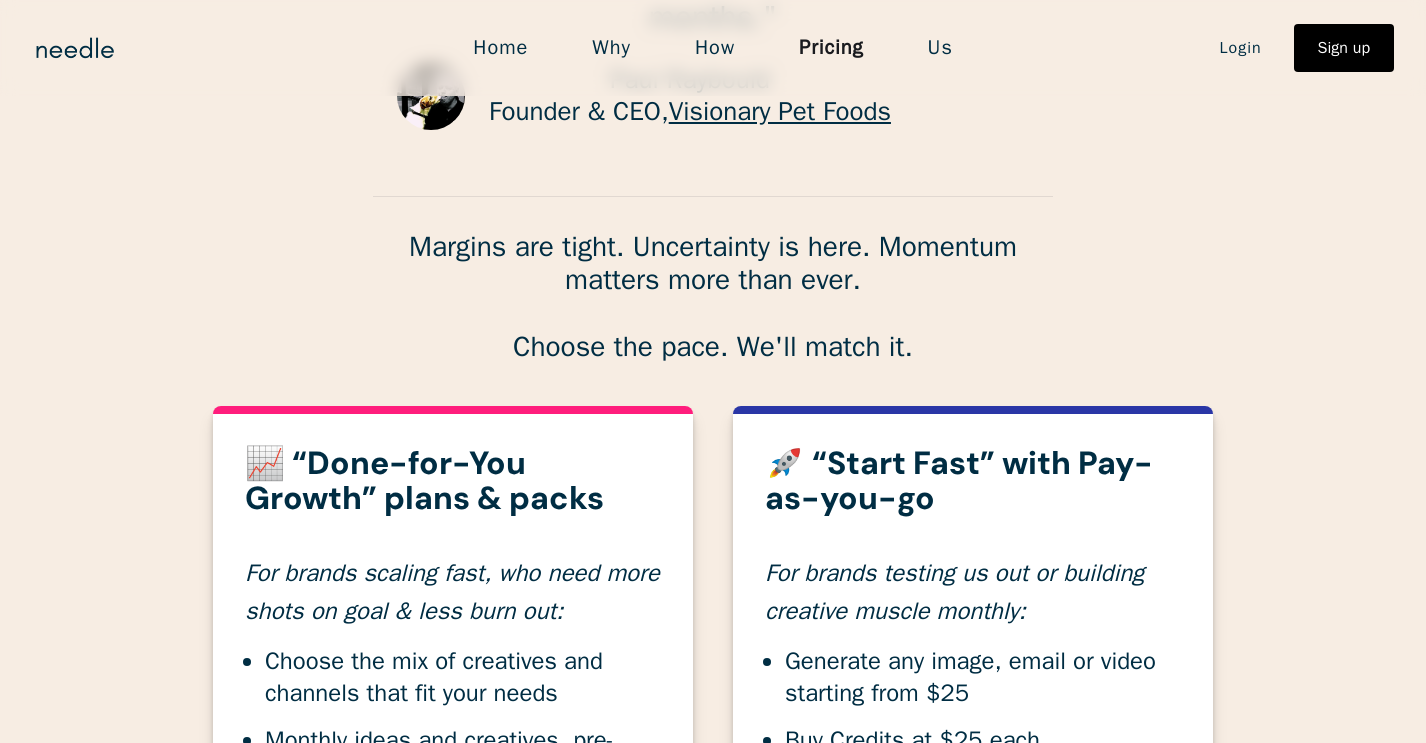 click on "How" at bounding box center [715, 48] 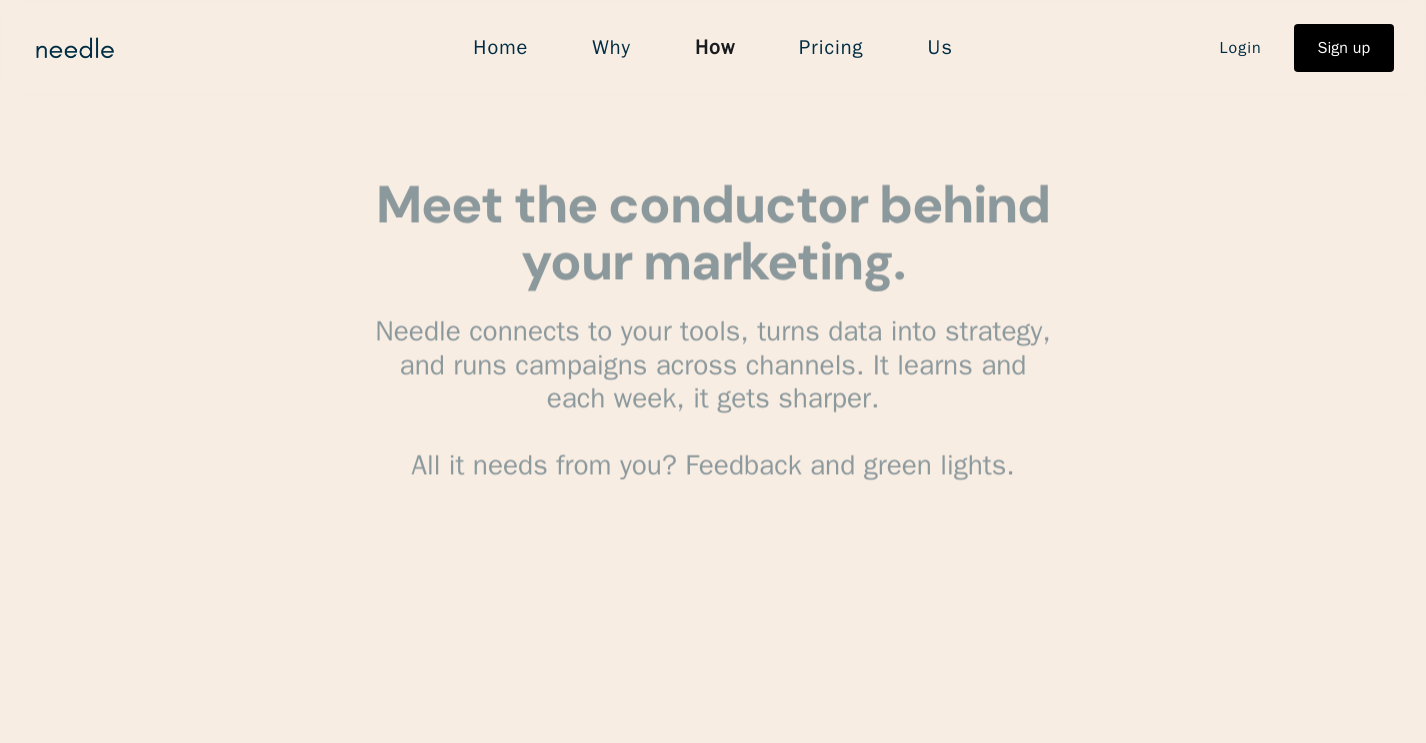 scroll, scrollTop: 0, scrollLeft: 0, axis: both 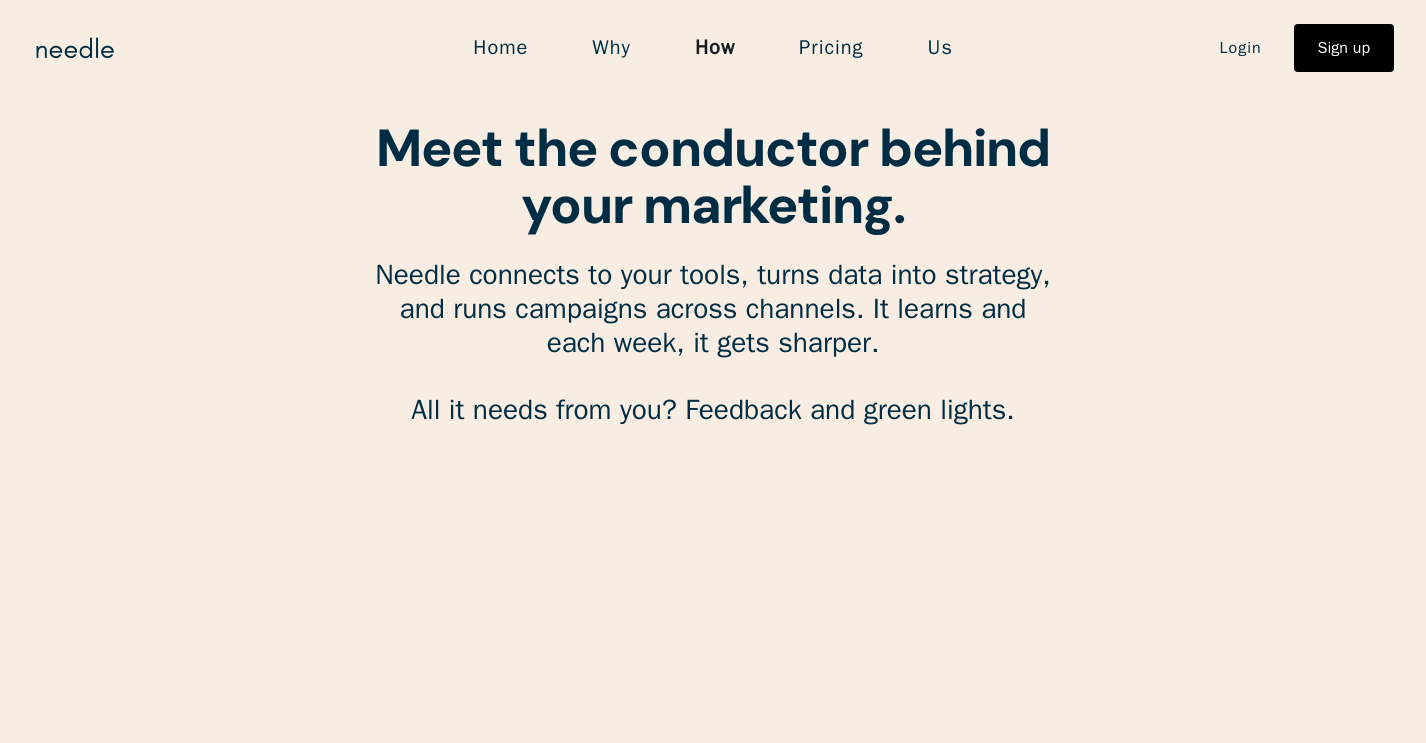 click on "Home" at bounding box center (500, 48) 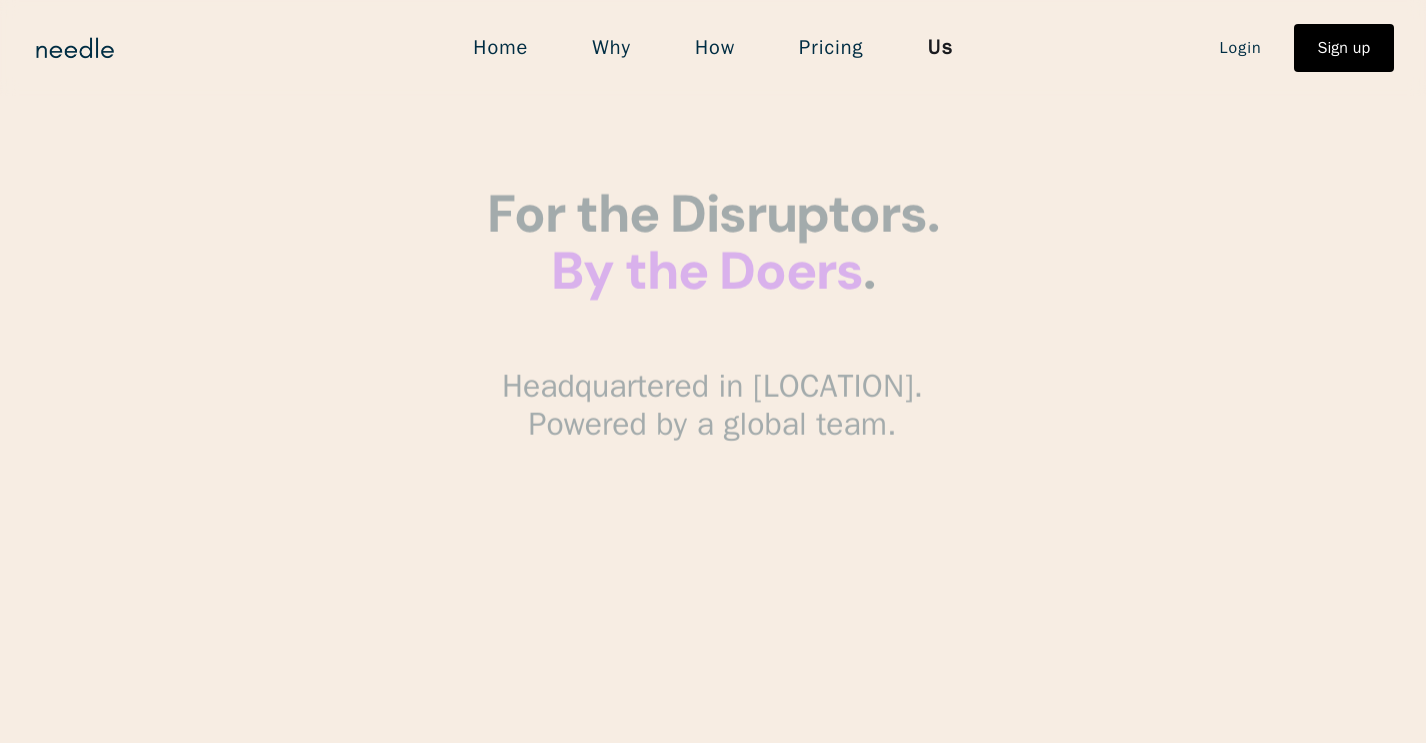 scroll, scrollTop: 0, scrollLeft: 0, axis: both 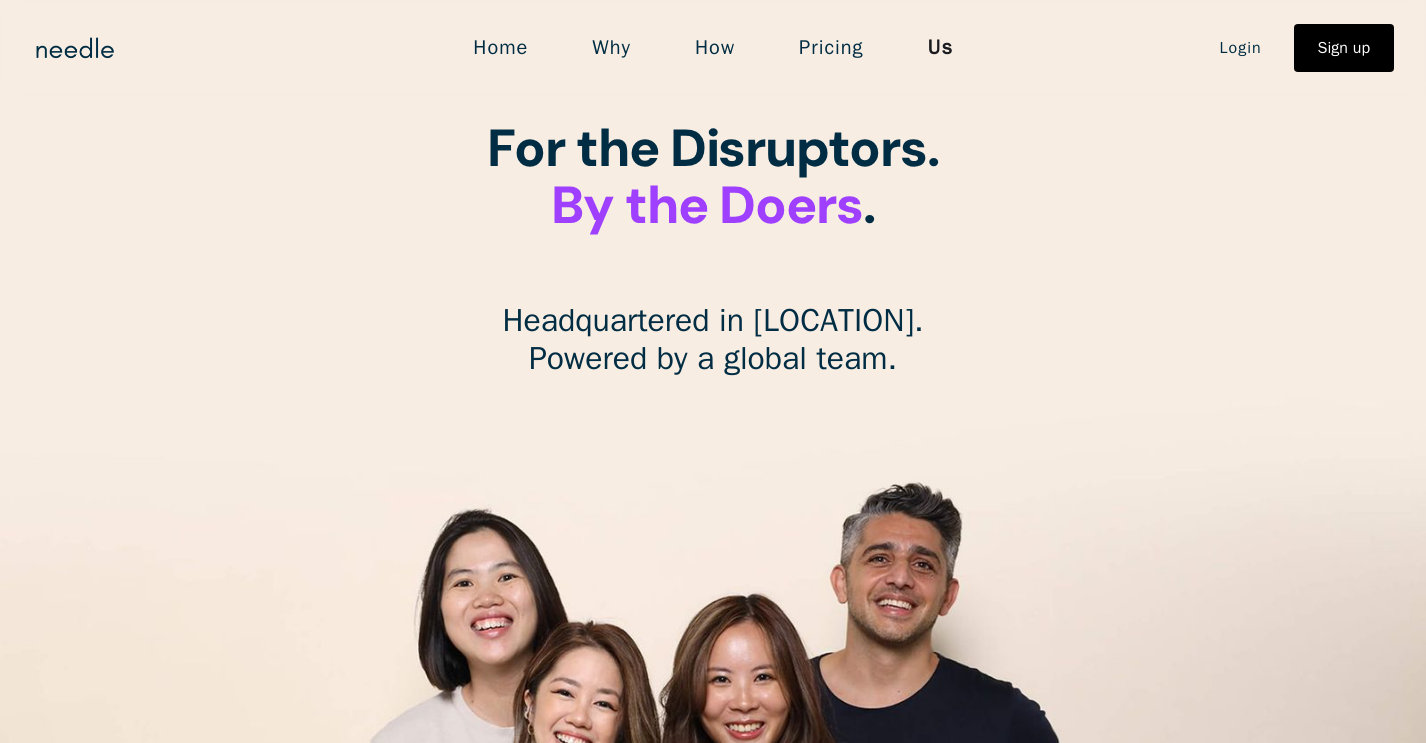 click on "Home" at bounding box center (500, 48) 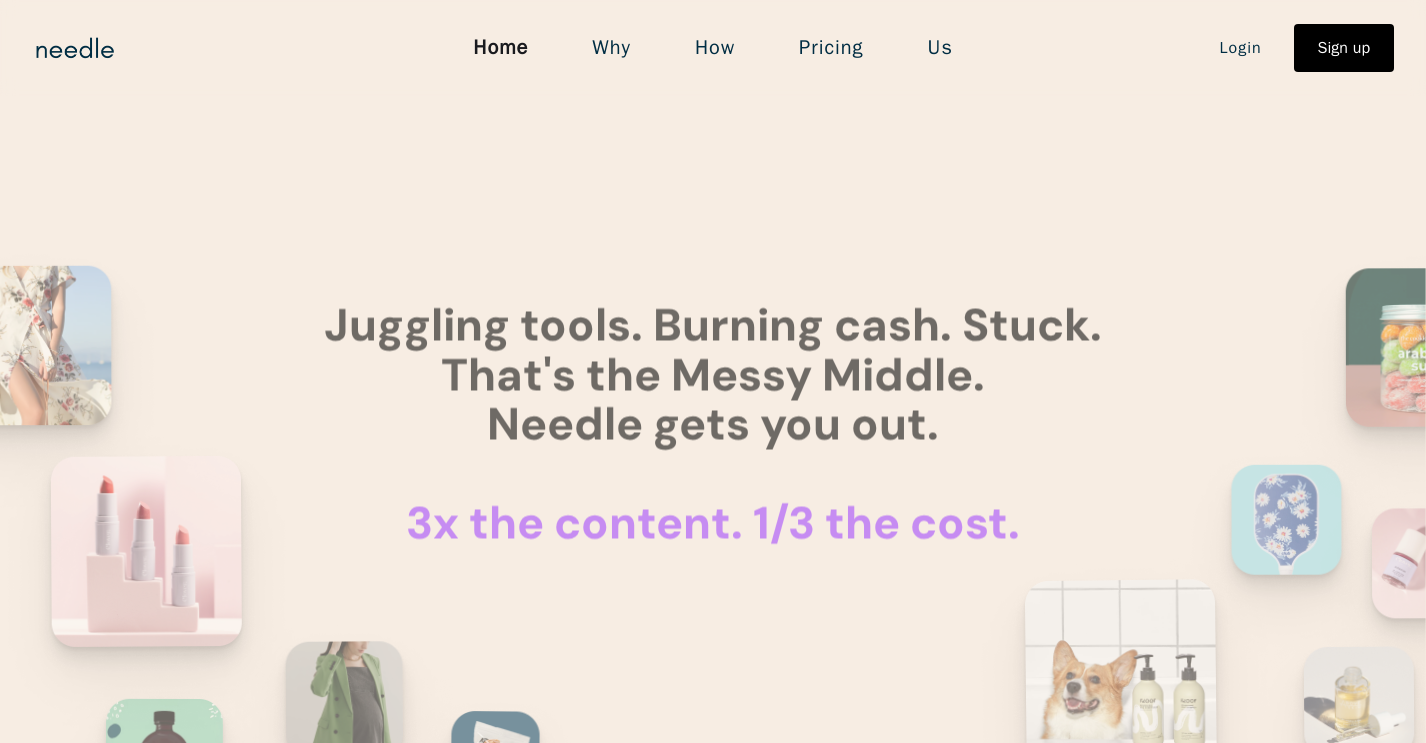 scroll, scrollTop: 0, scrollLeft: 0, axis: both 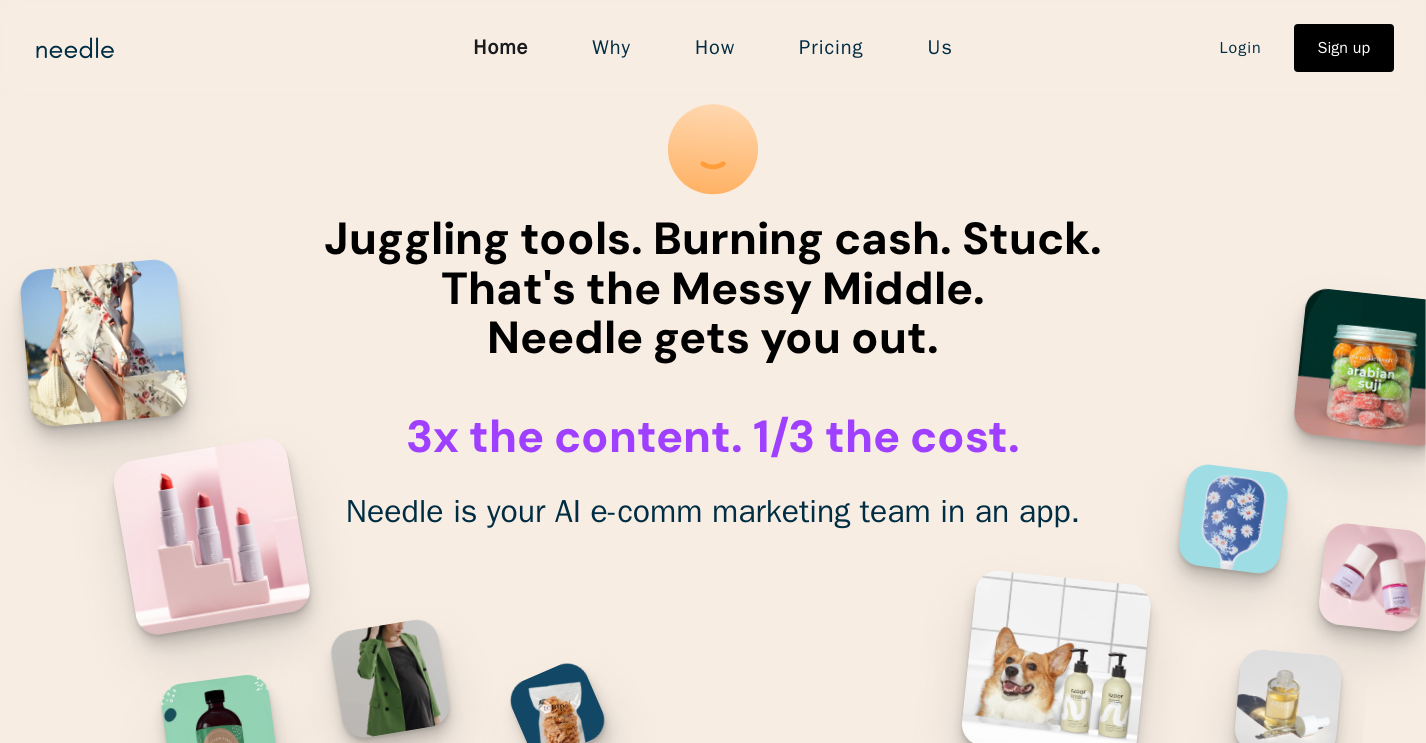 click on "Pricing" at bounding box center (831, 48) 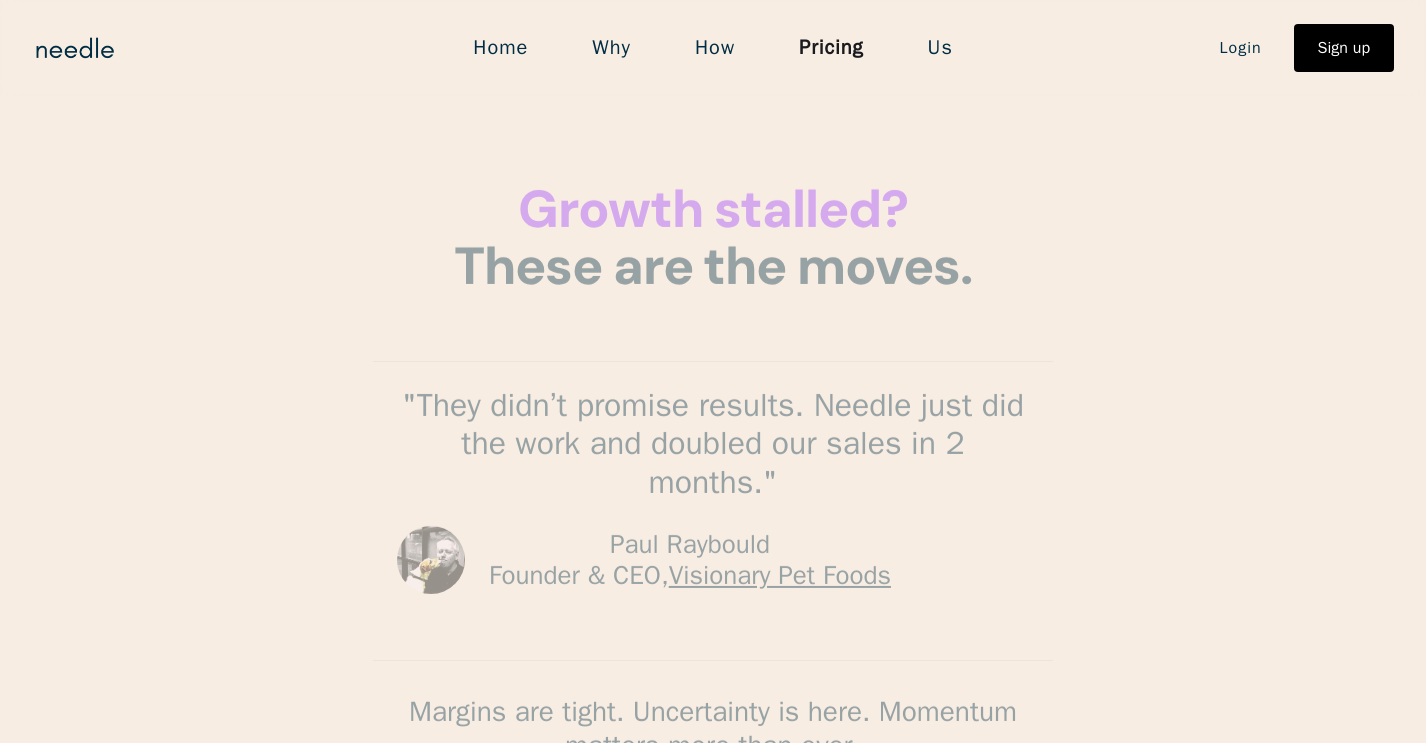 scroll, scrollTop: 0, scrollLeft: 0, axis: both 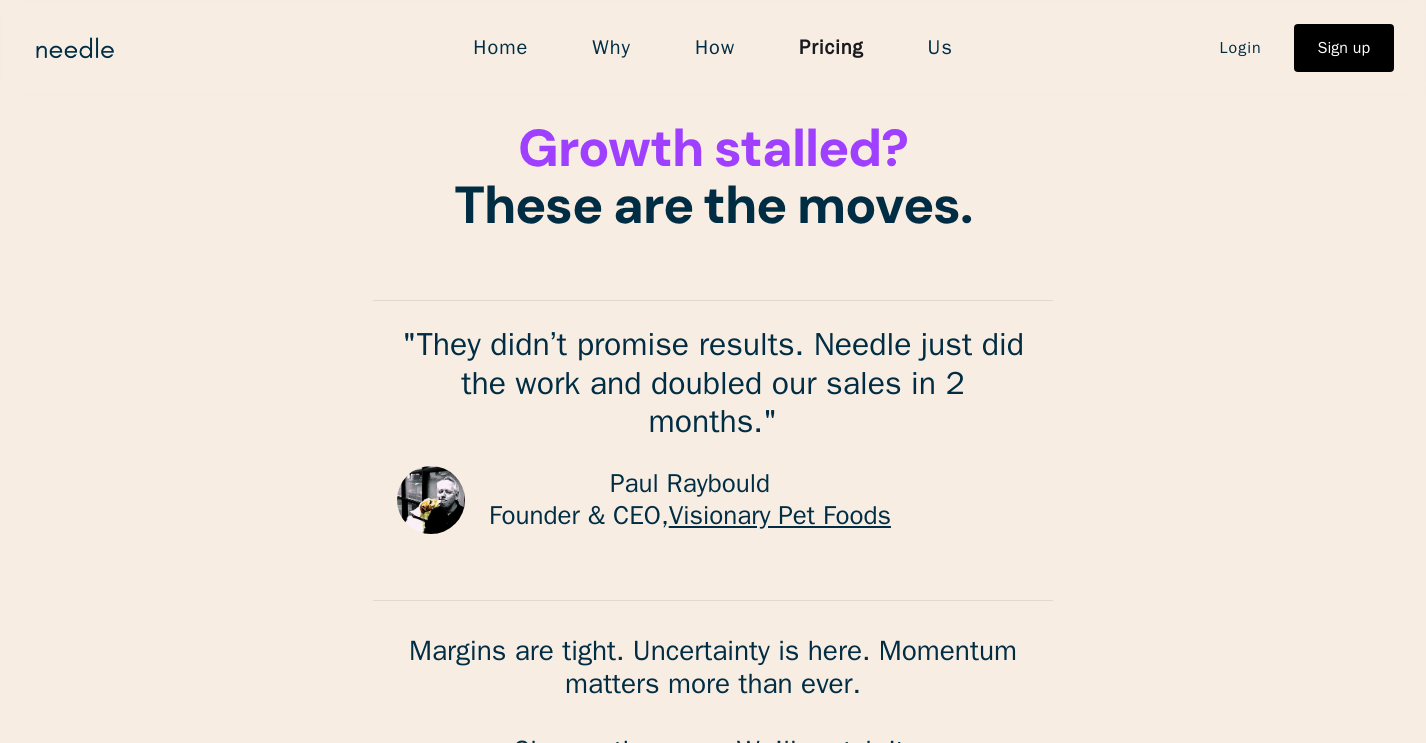 click on "Us" at bounding box center (940, 48) 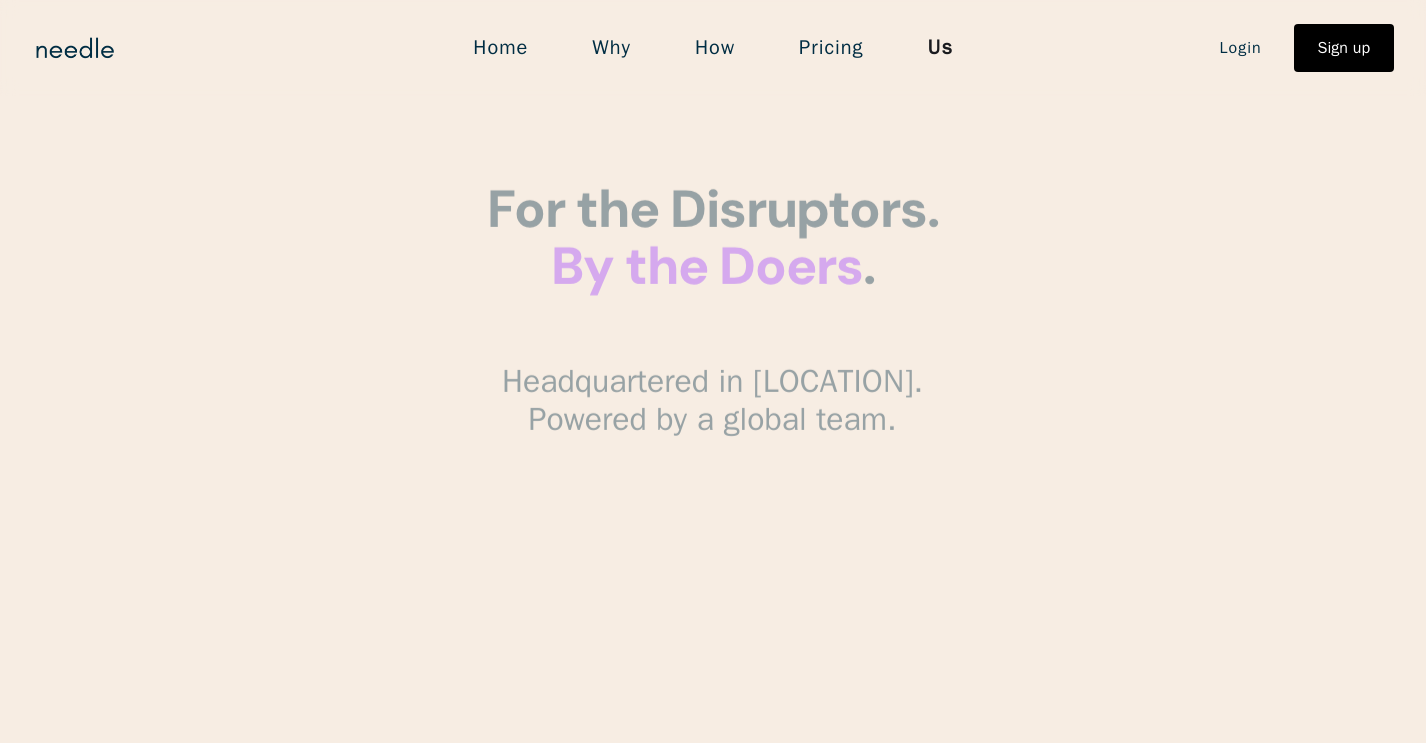 scroll, scrollTop: 0, scrollLeft: 0, axis: both 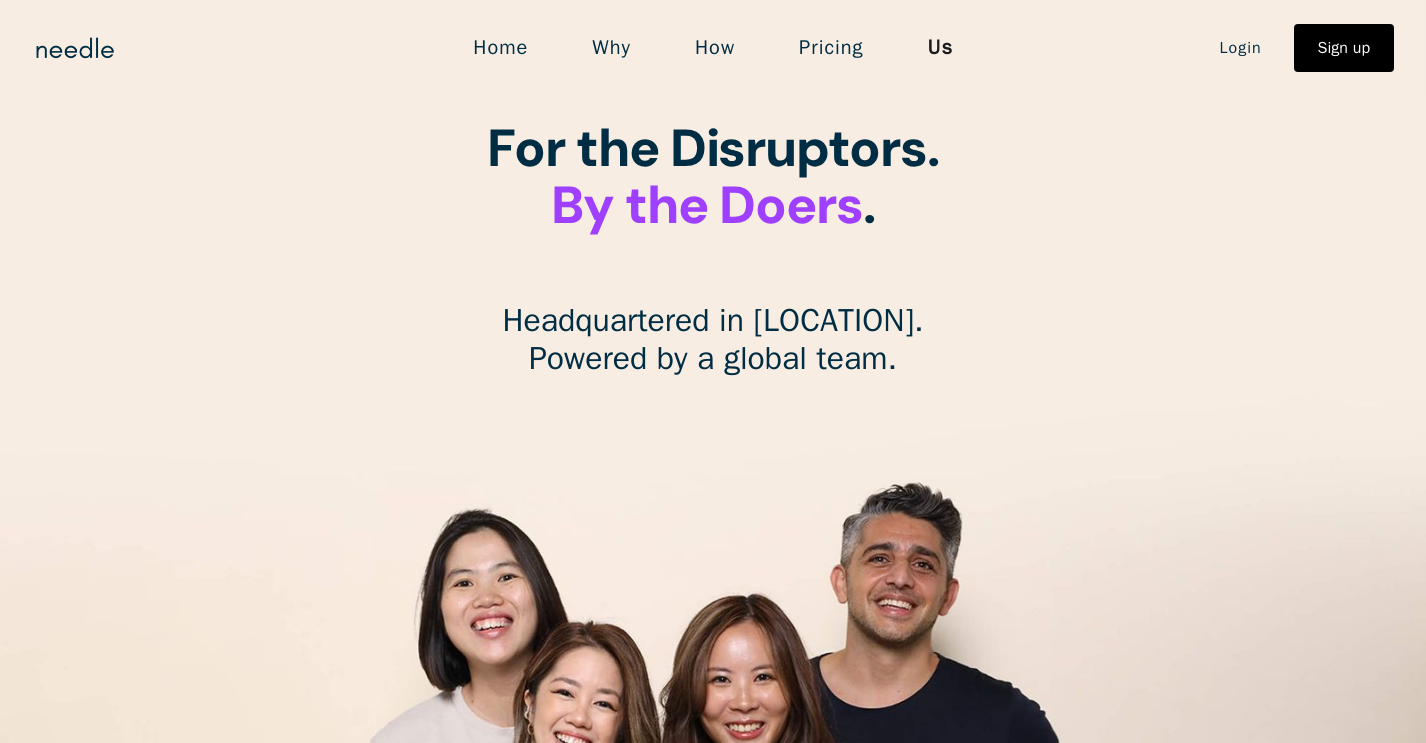 click on "Pricing" at bounding box center (831, 48) 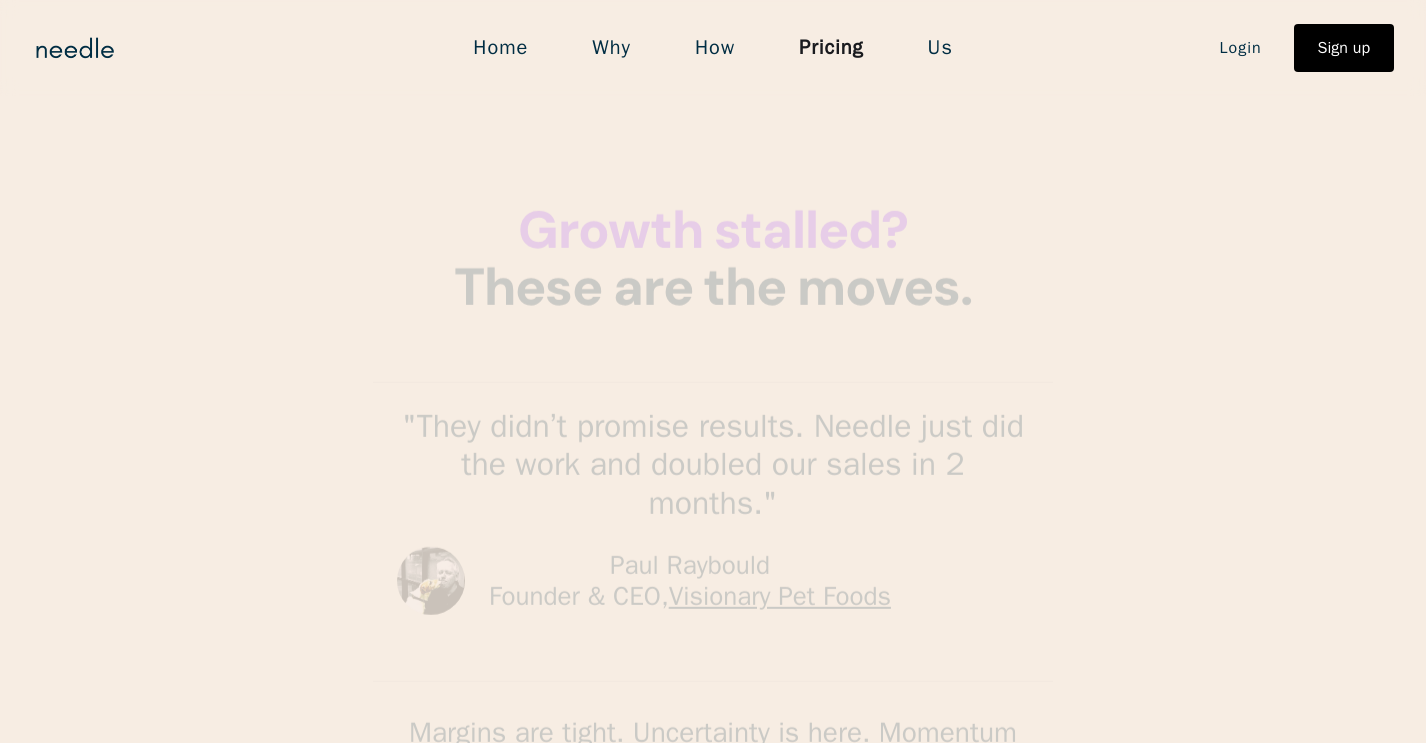 scroll, scrollTop: 0, scrollLeft: 0, axis: both 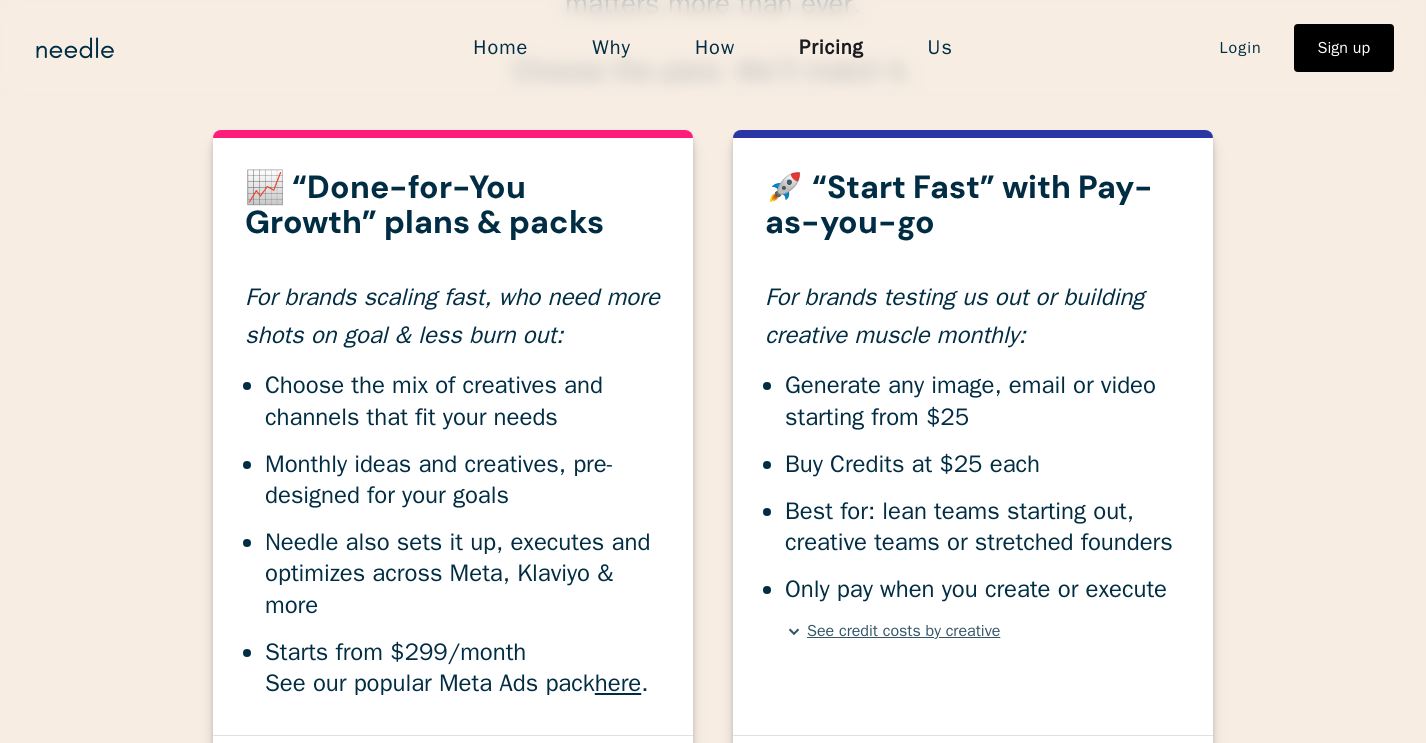 click on "Home" at bounding box center (500, 48) 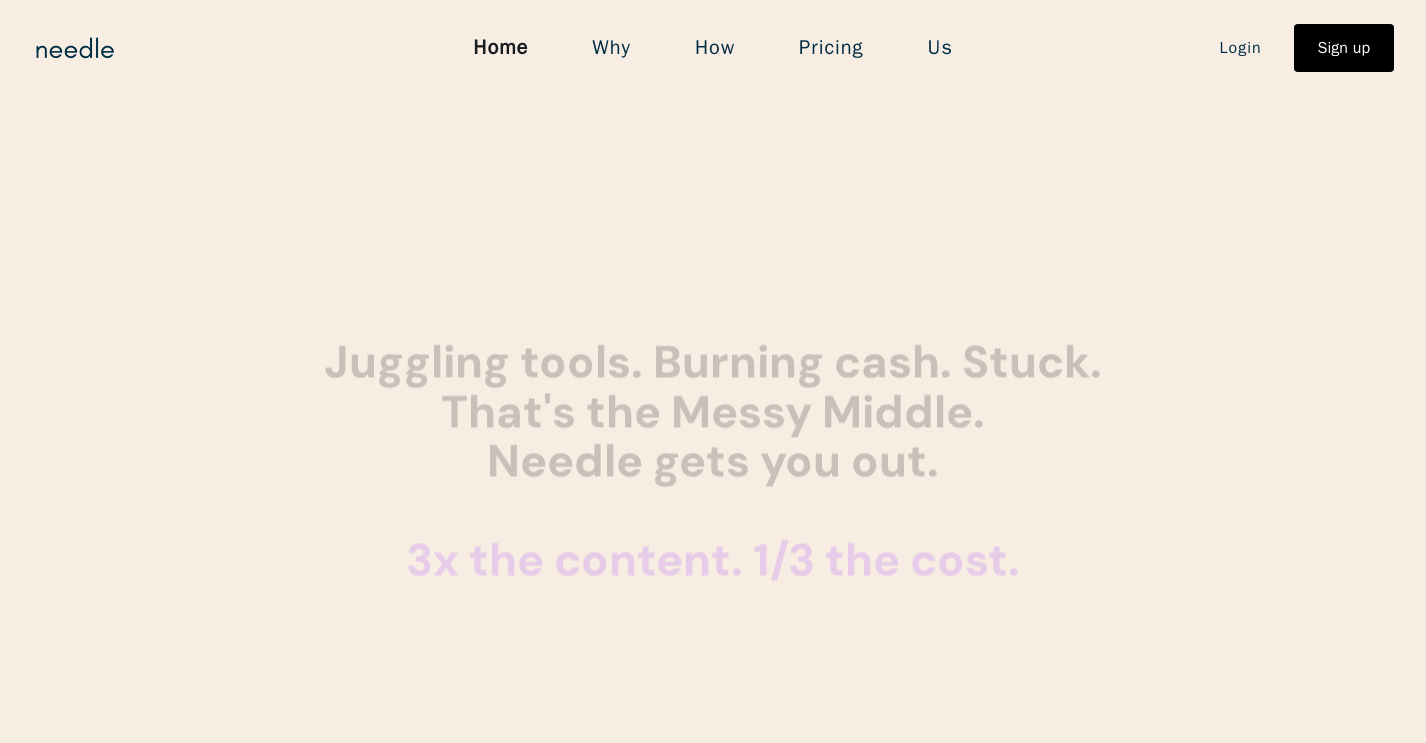scroll, scrollTop: 0, scrollLeft: 0, axis: both 